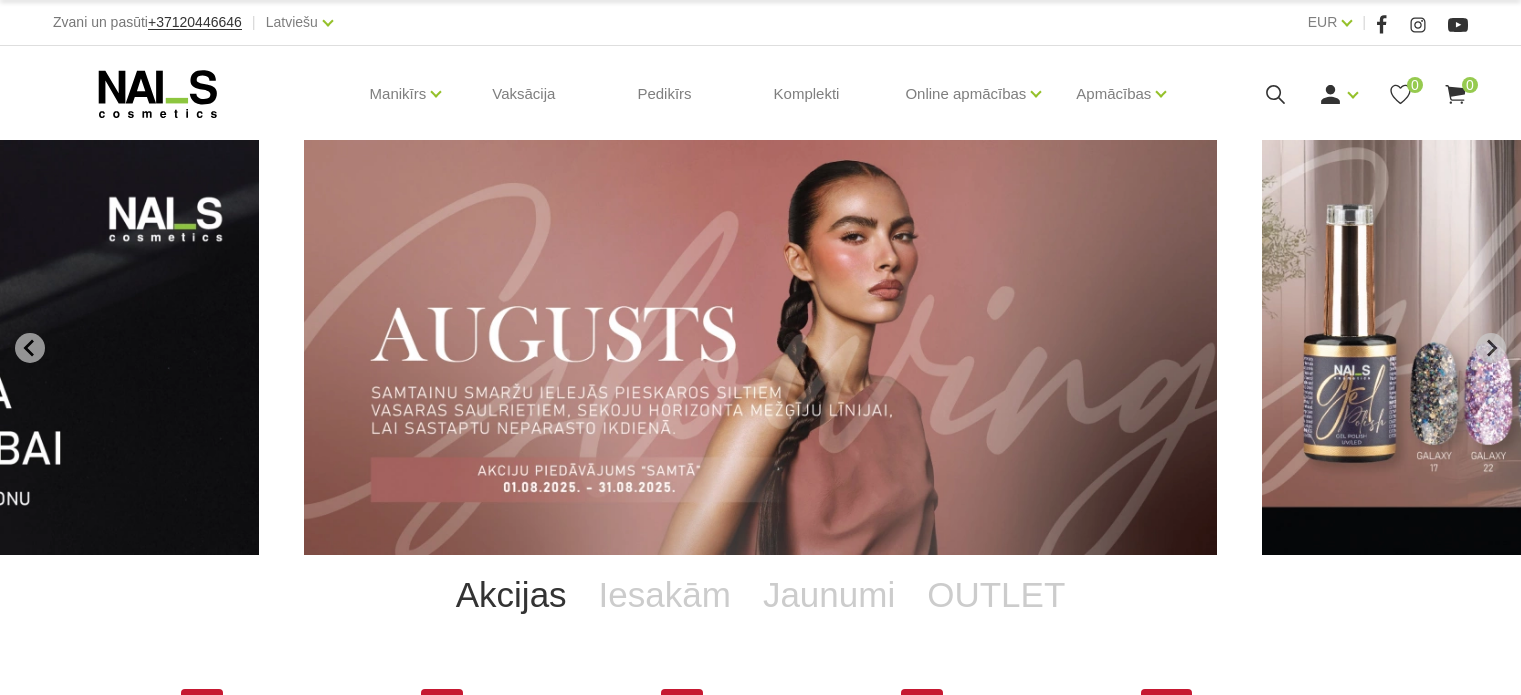 scroll, scrollTop: 0, scrollLeft: 0, axis: both 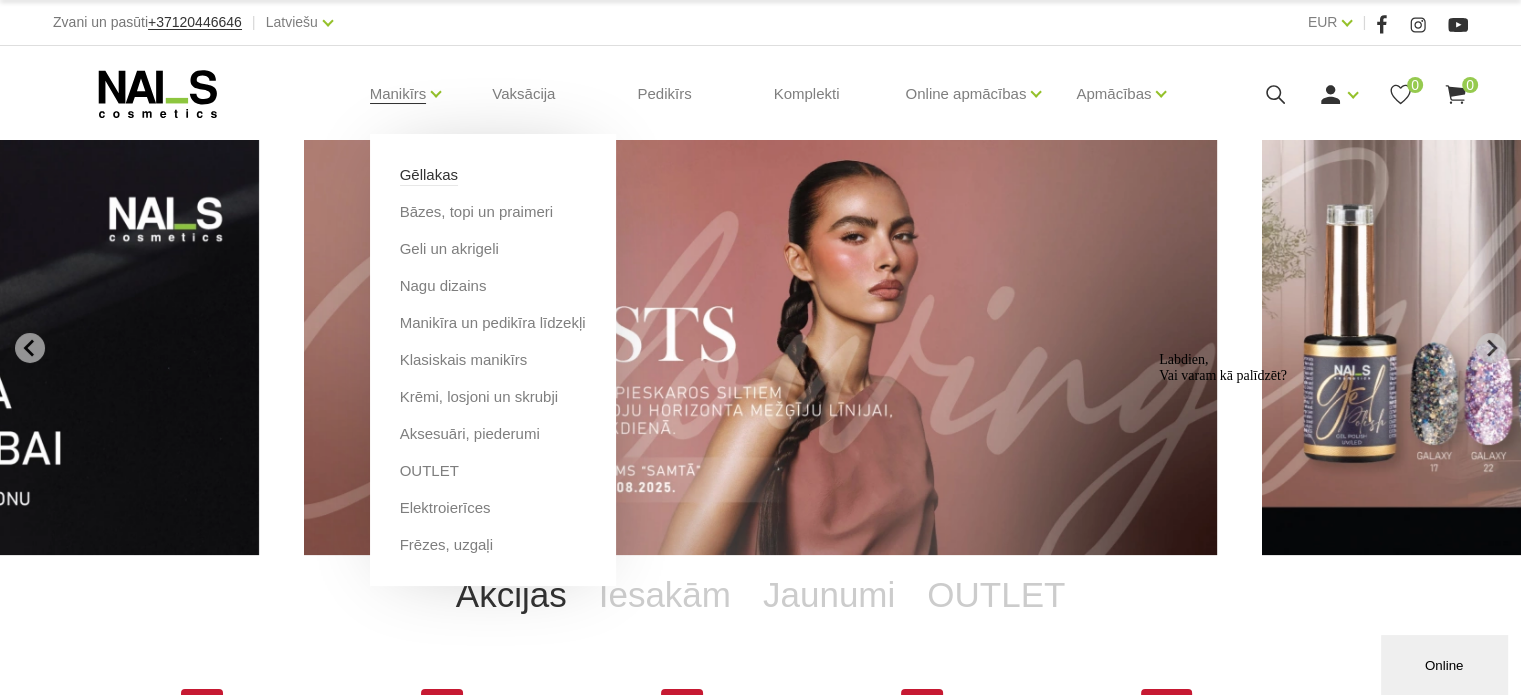 click on "Gēllakas" at bounding box center (429, 175) 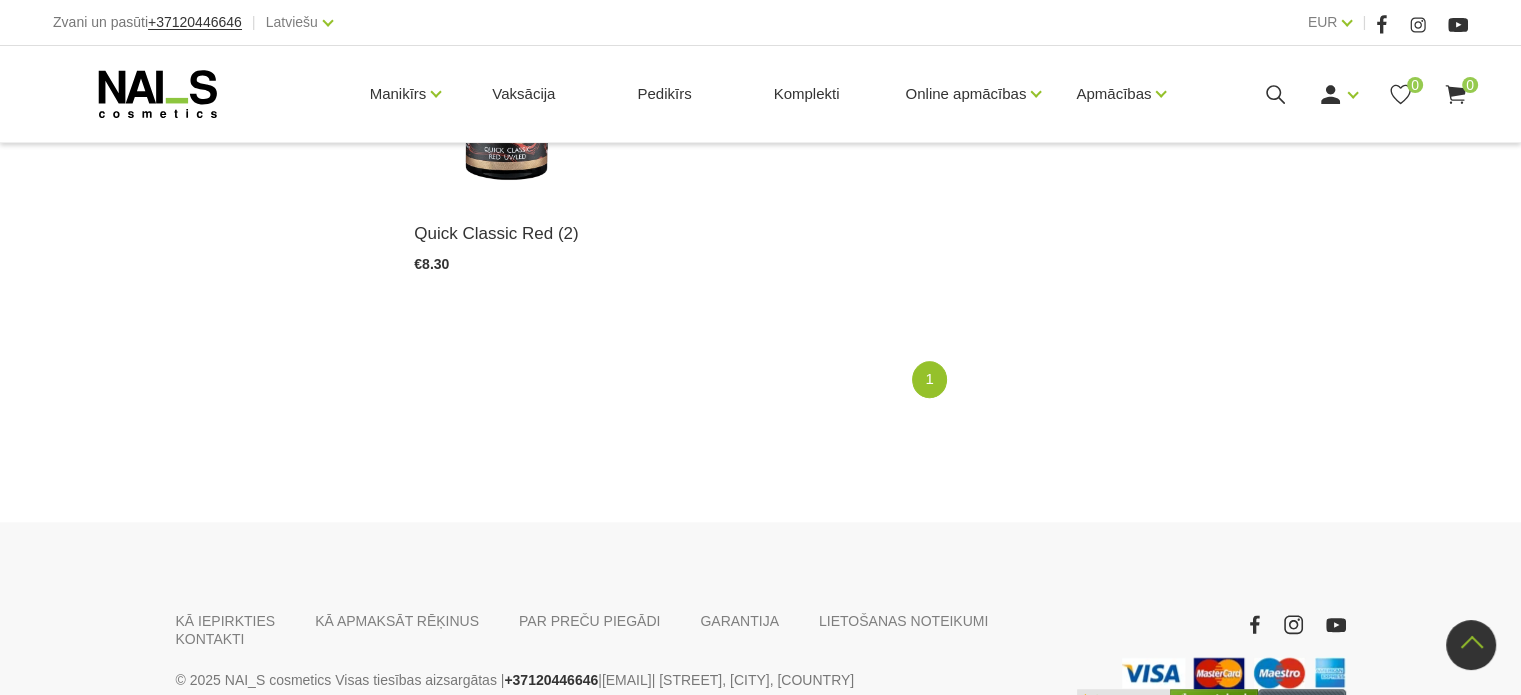 scroll, scrollTop: 1600, scrollLeft: 0, axis: vertical 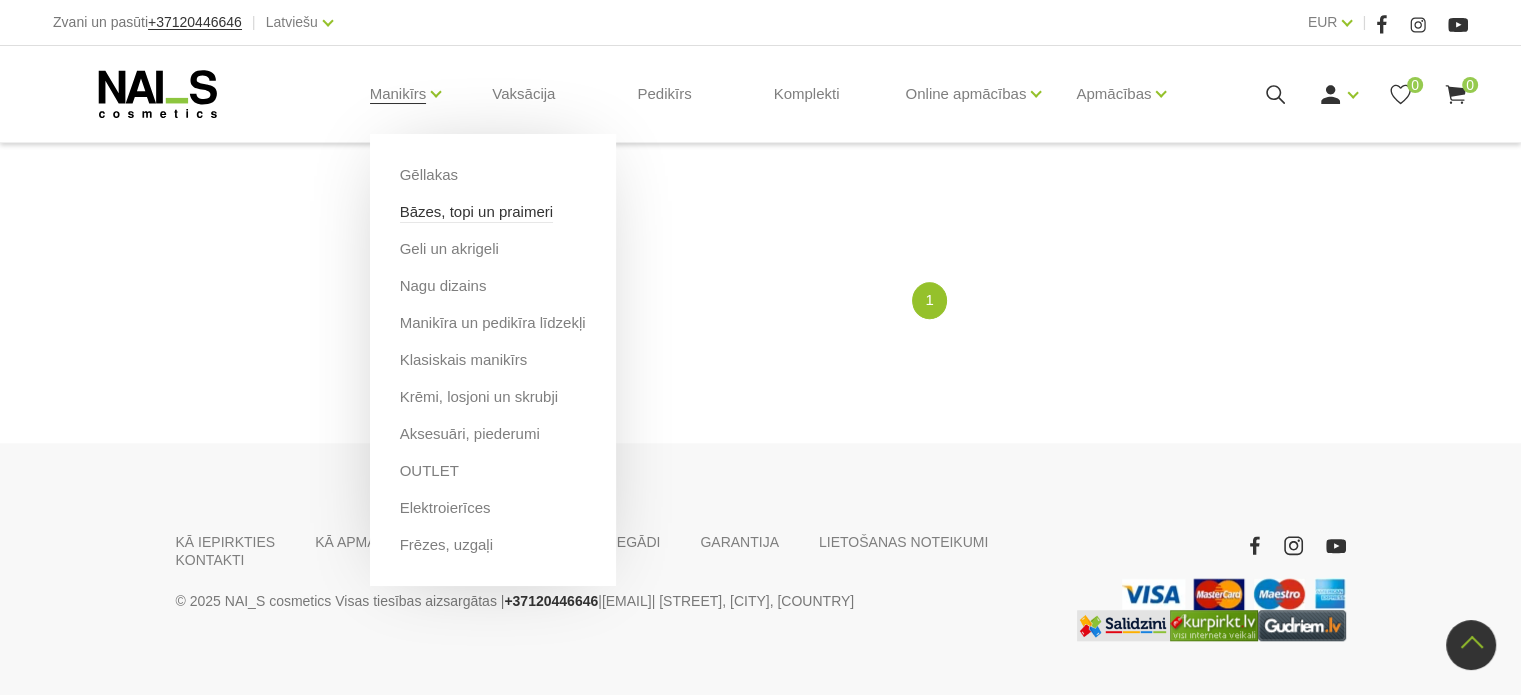 click on "Bāzes, topi un praimeri" at bounding box center (476, 212) 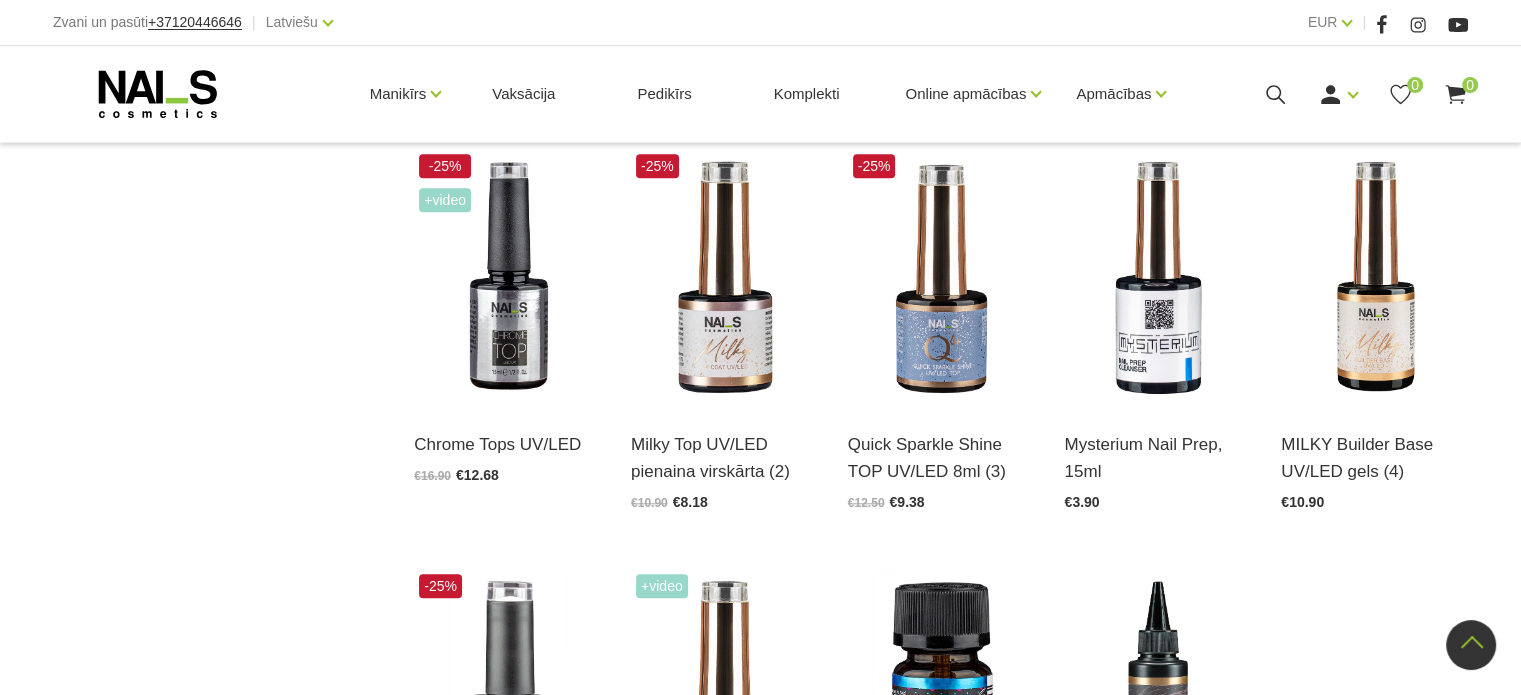 scroll, scrollTop: 2100, scrollLeft: 0, axis: vertical 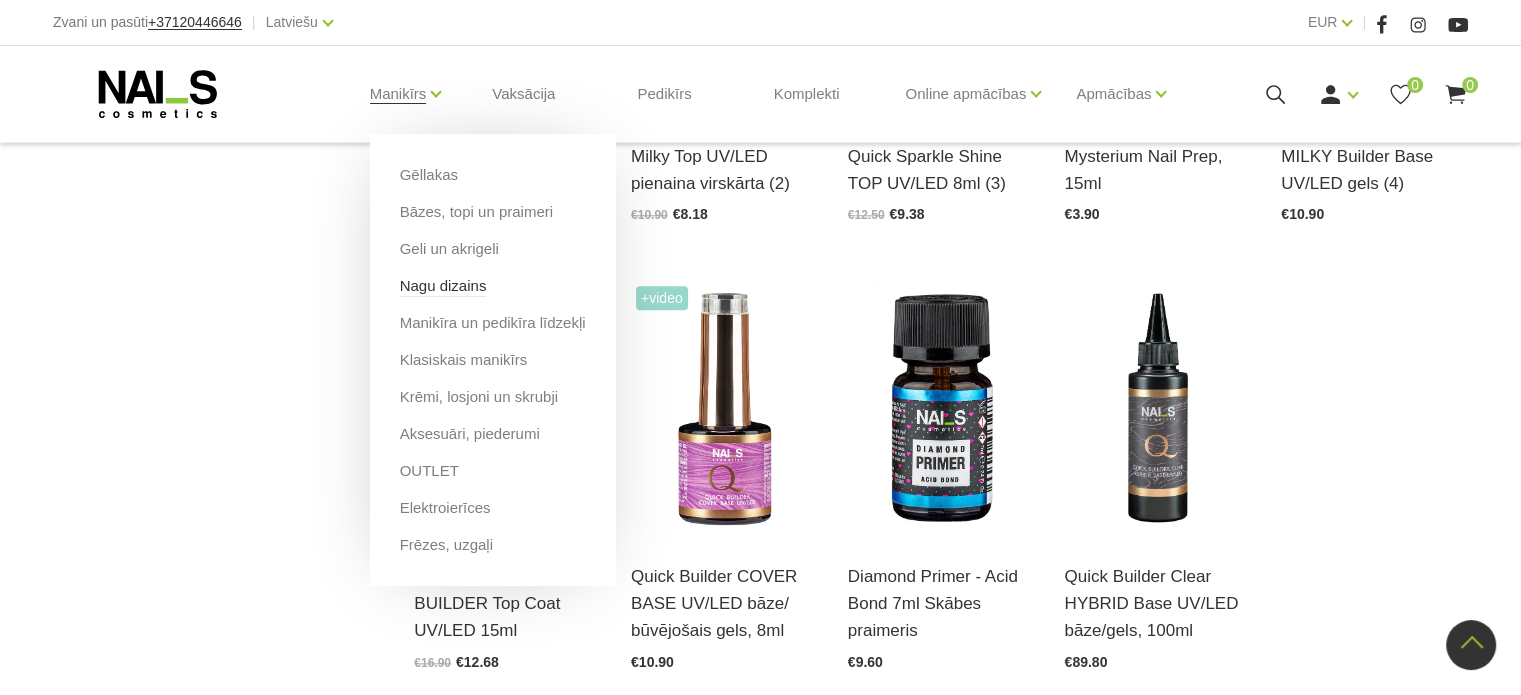 click on "Nagu dizains" at bounding box center [443, 286] 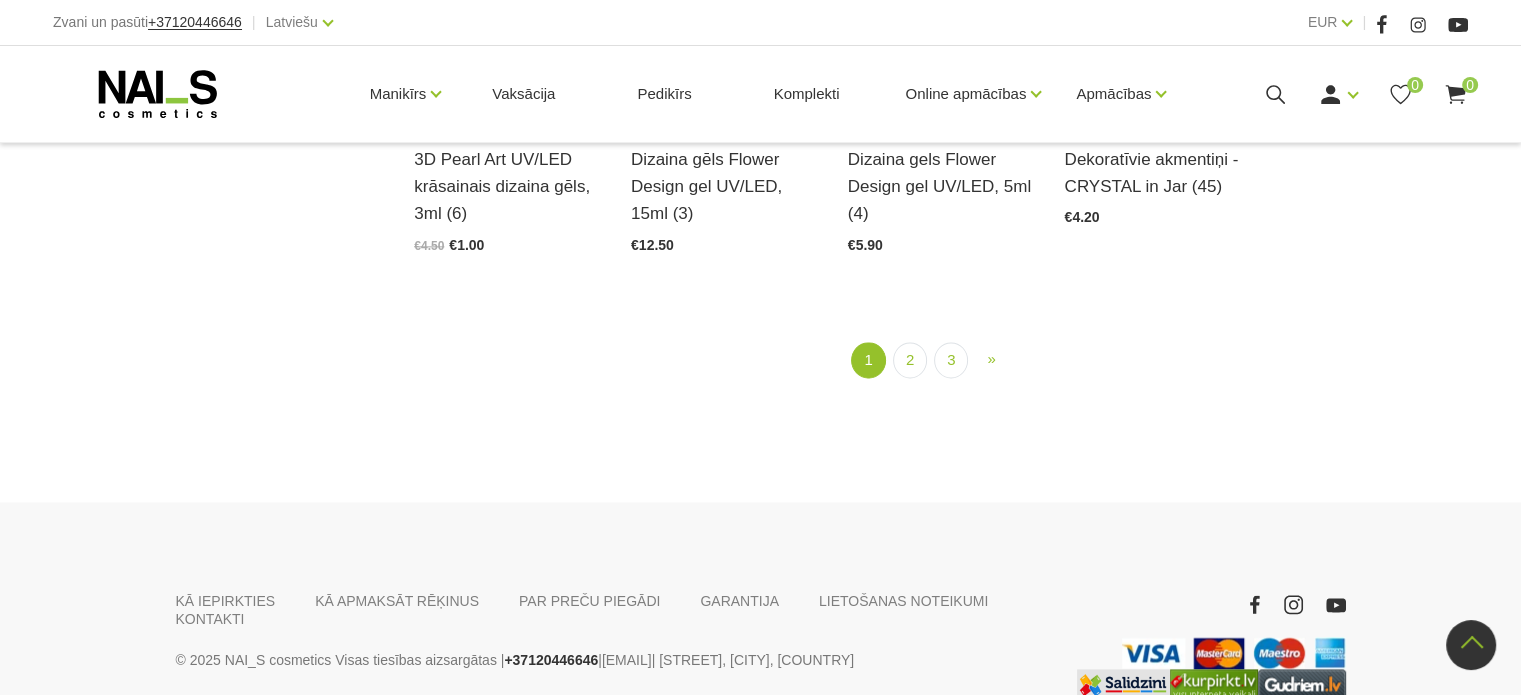 scroll, scrollTop: 2600, scrollLeft: 0, axis: vertical 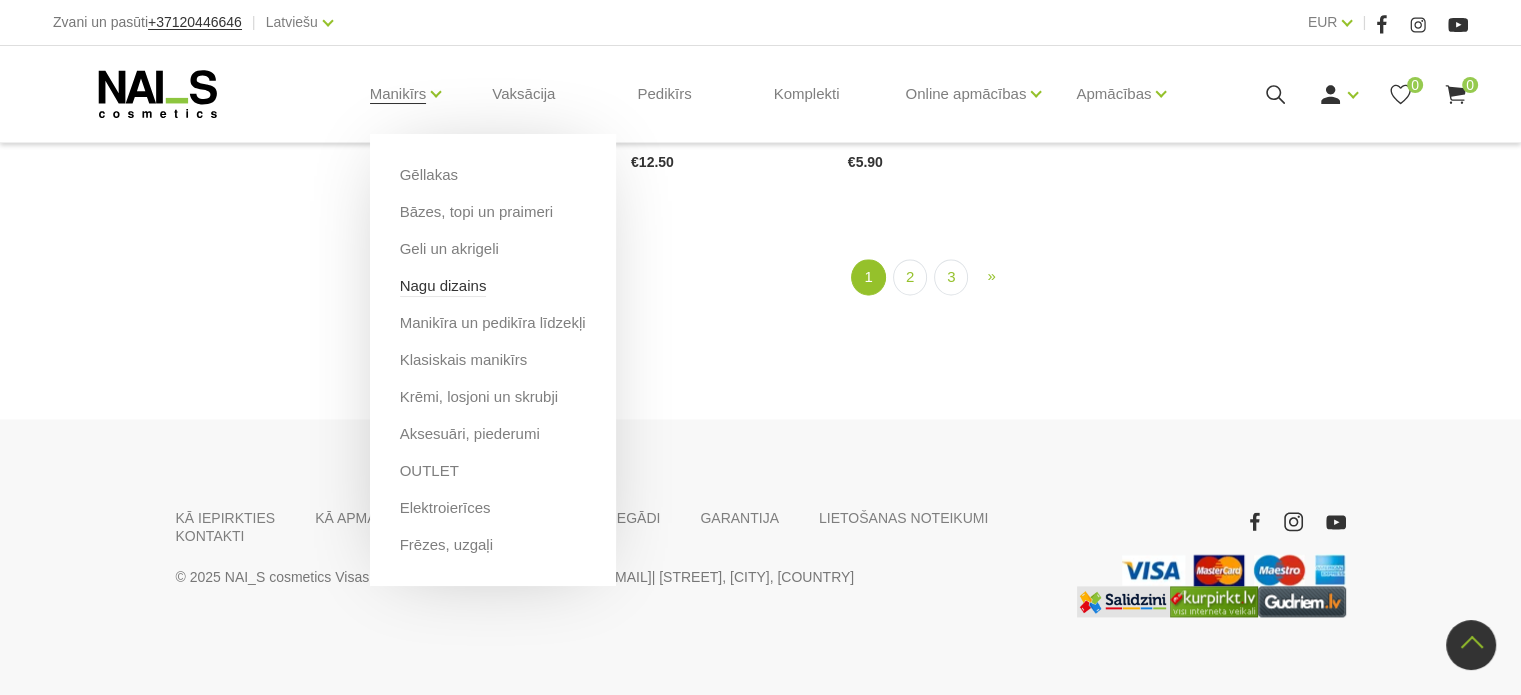 click on "Nagu dizains" at bounding box center [443, 286] 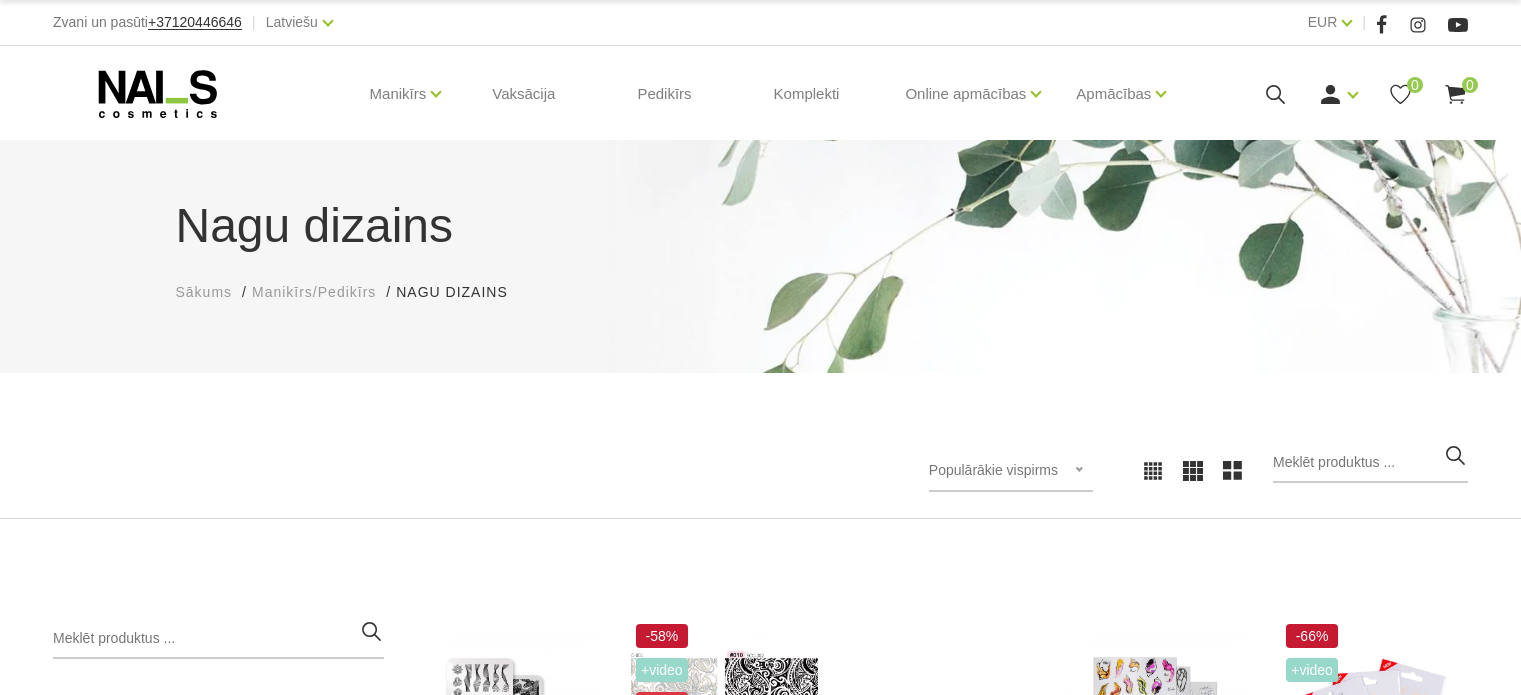 scroll, scrollTop: 0, scrollLeft: 0, axis: both 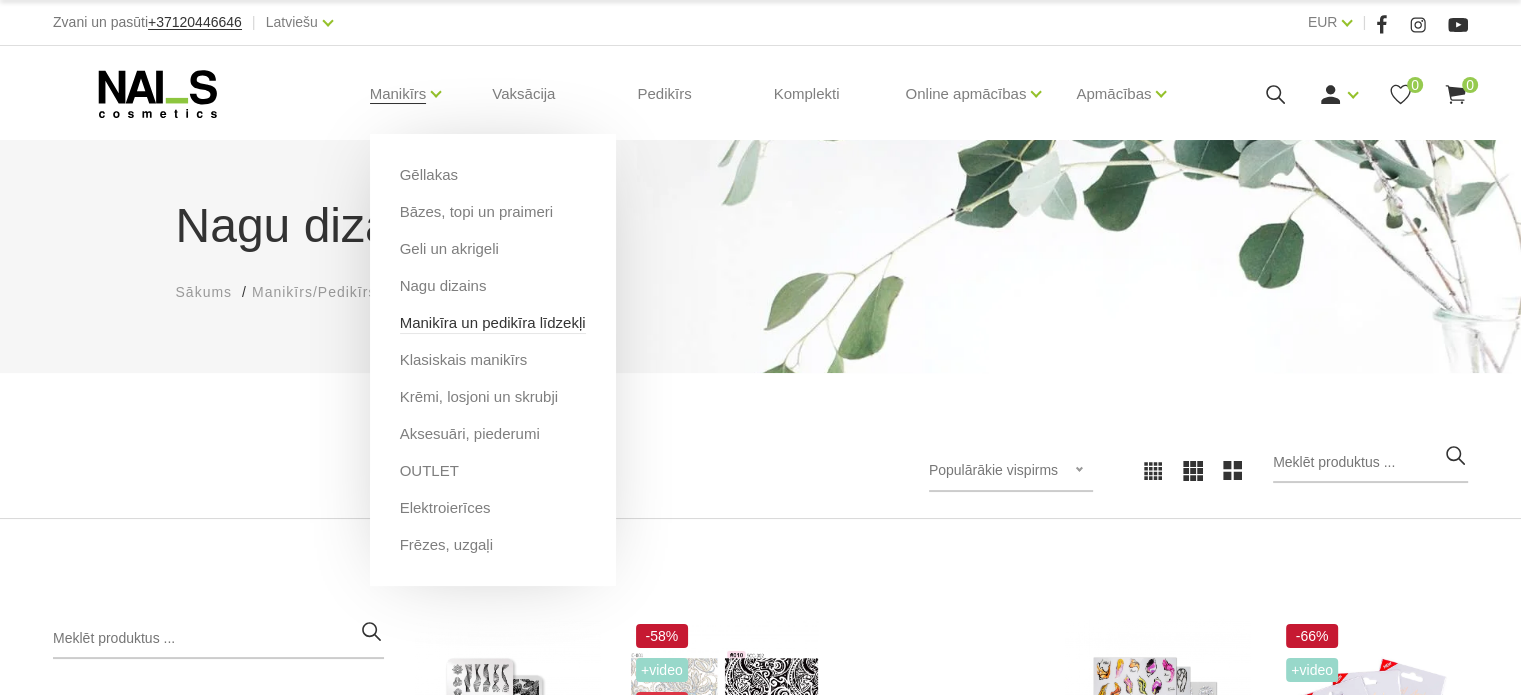 click on "Manikīra un pedikīra līdzekļi" at bounding box center [493, 323] 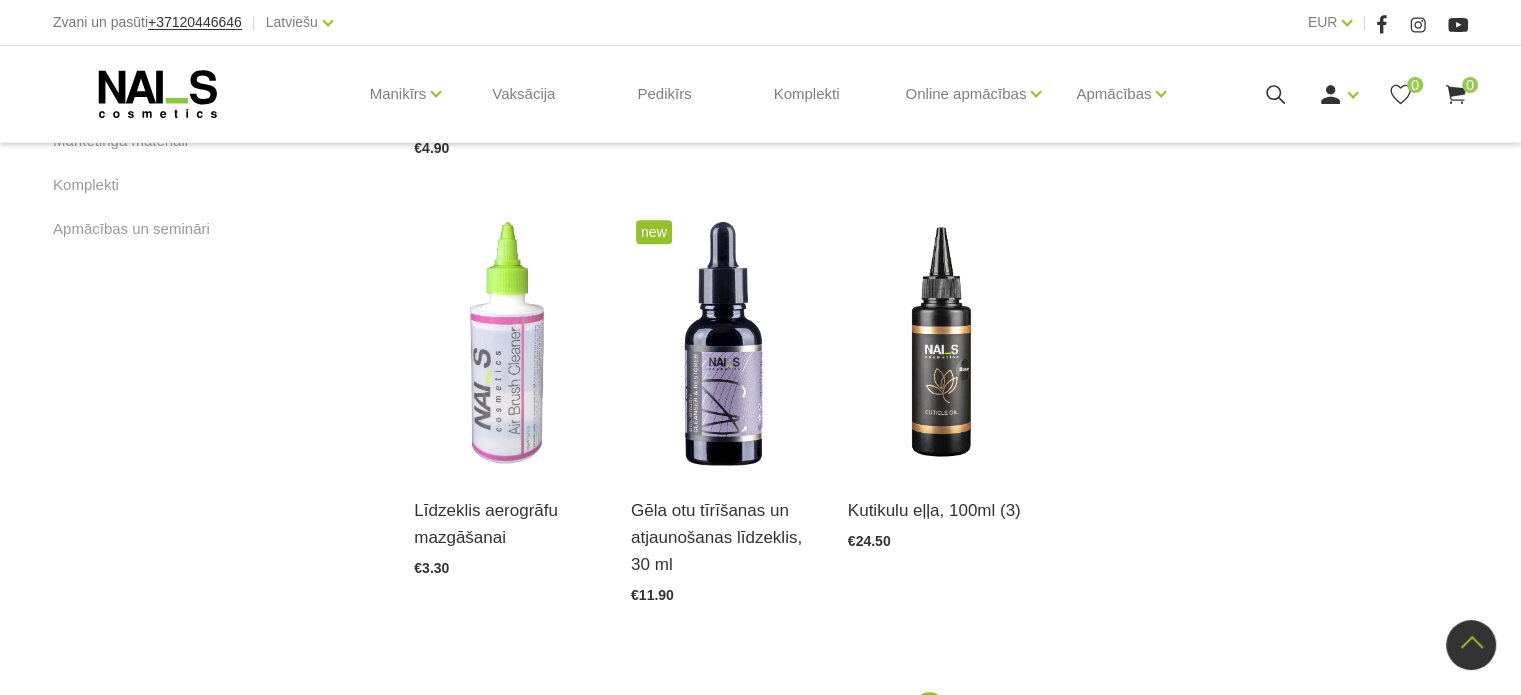 scroll, scrollTop: 1300, scrollLeft: 0, axis: vertical 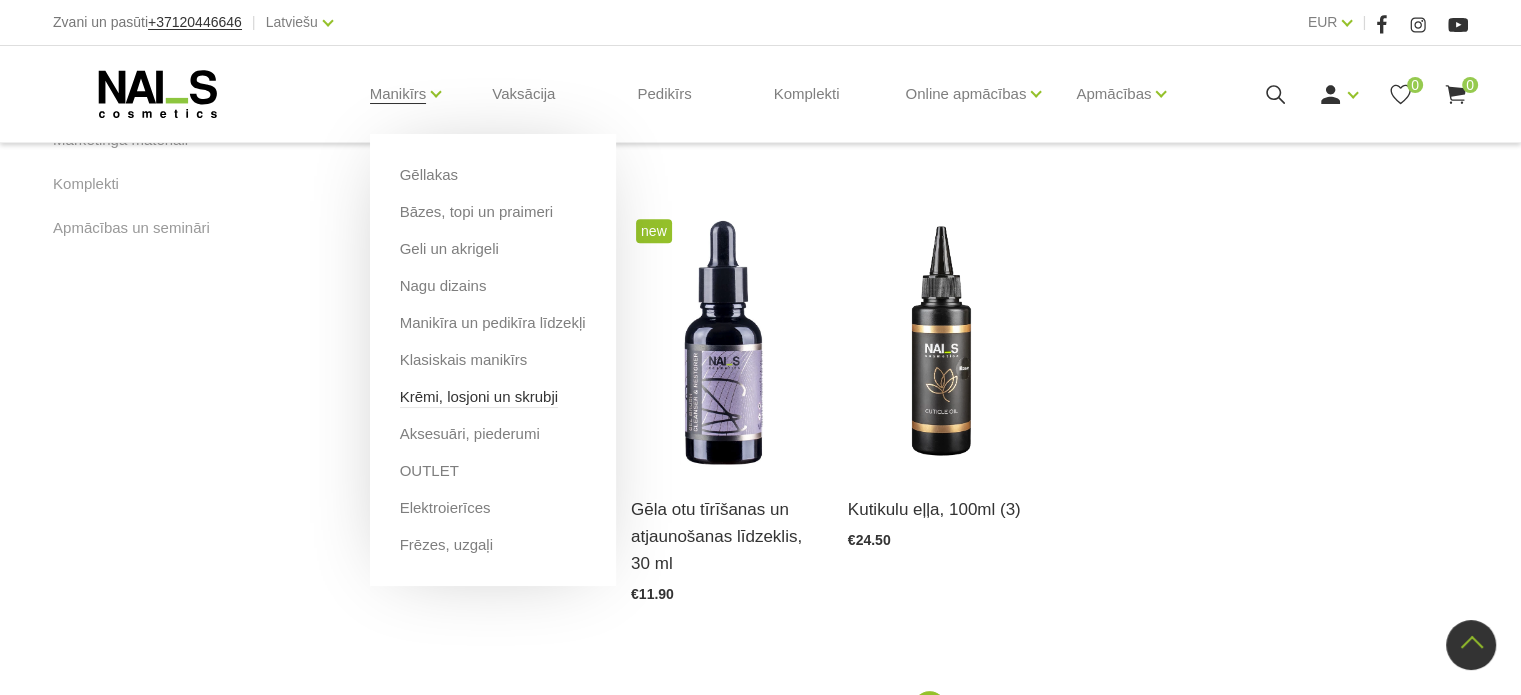 click on "Krēmi, losjoni un skrubji" at bounding box center [479, 397] 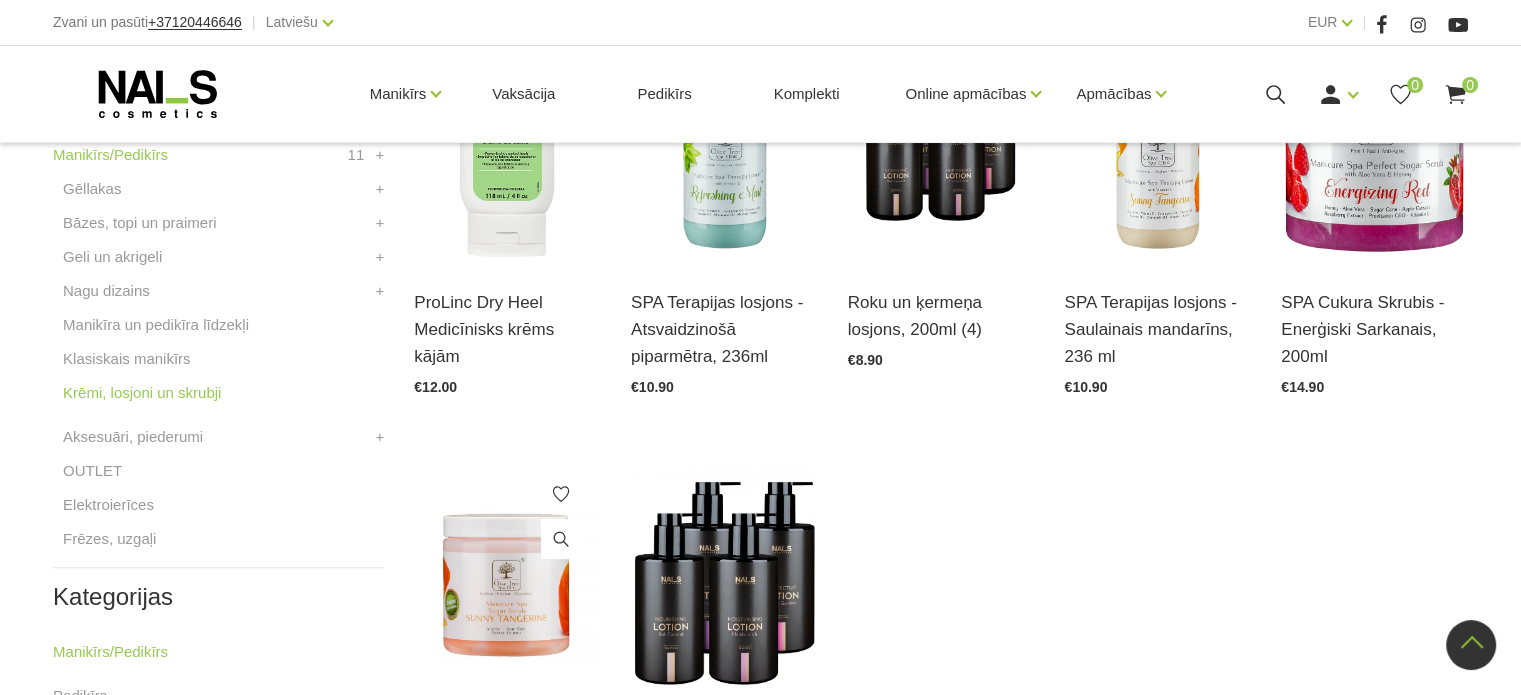 scroll, scrollTop: 900, scrollLeft: 0, axis: vertical 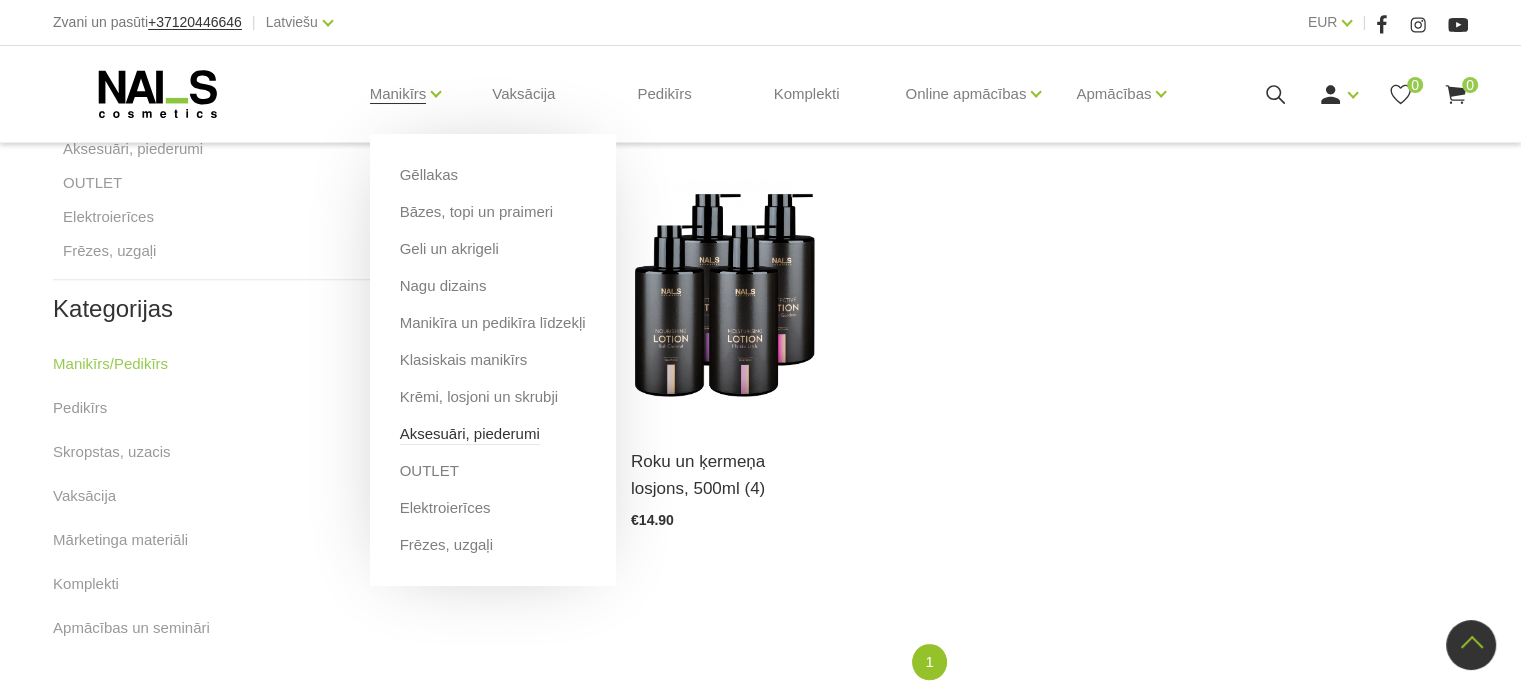 click on "Aksesuāri, piederumi" at bounding box center (470, 434) 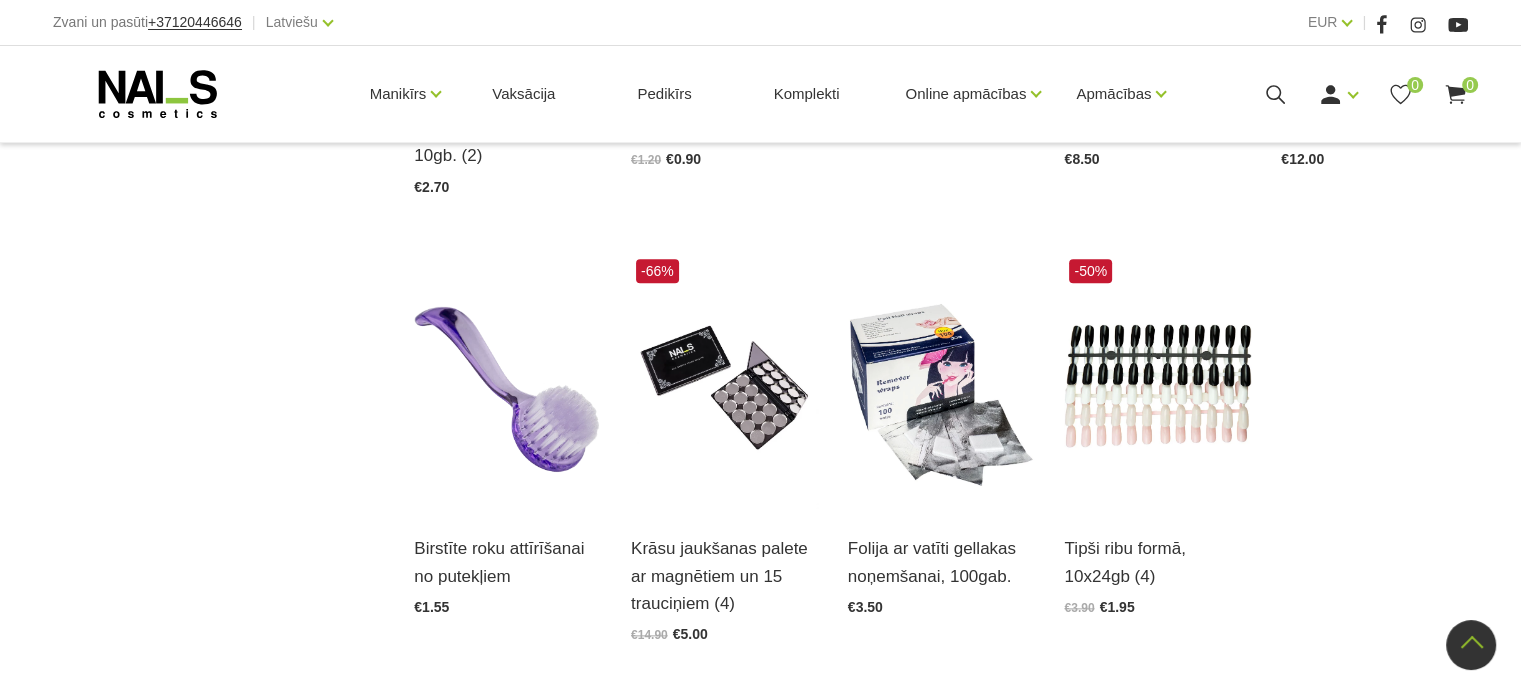 scroll, scrollTop: 2200, scrollLeft: 0, axis: vertical 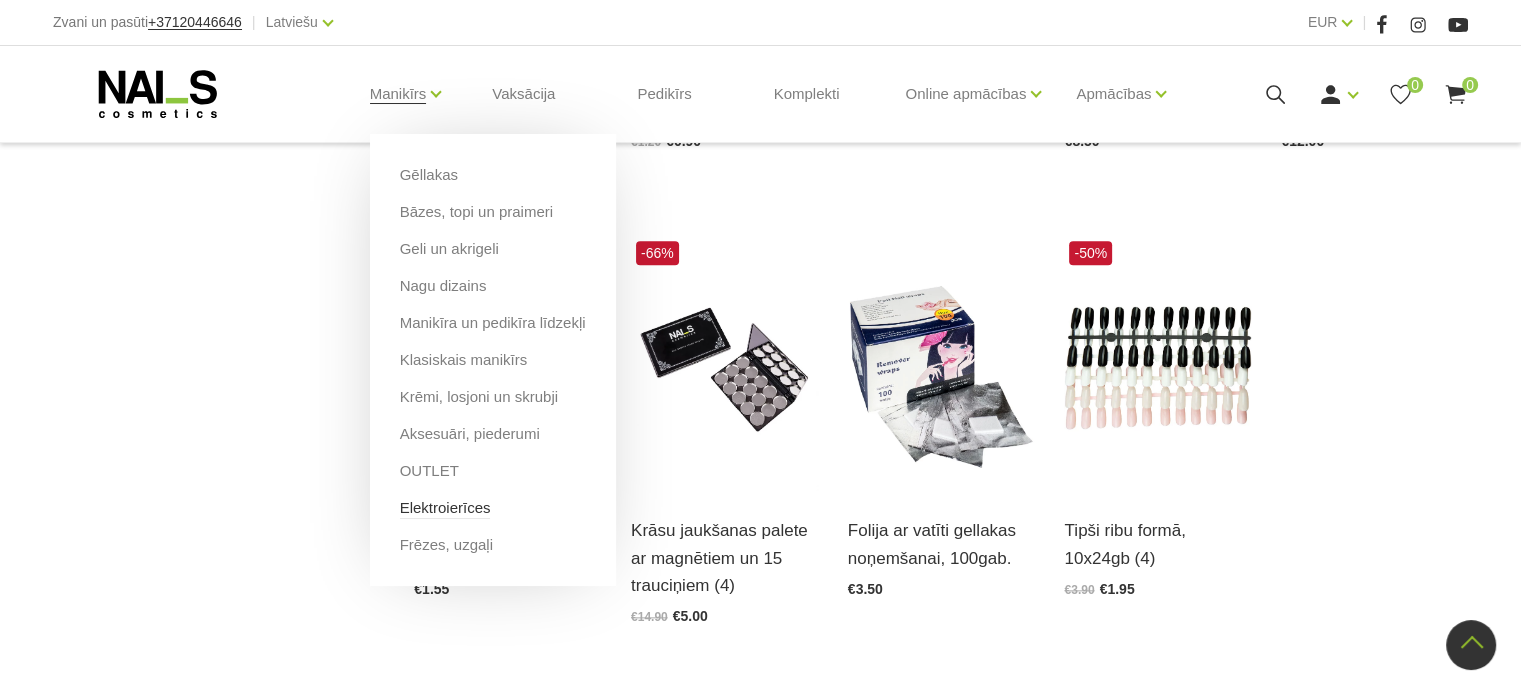 click on "Elektroierīces" at bounding box center (445, 508) 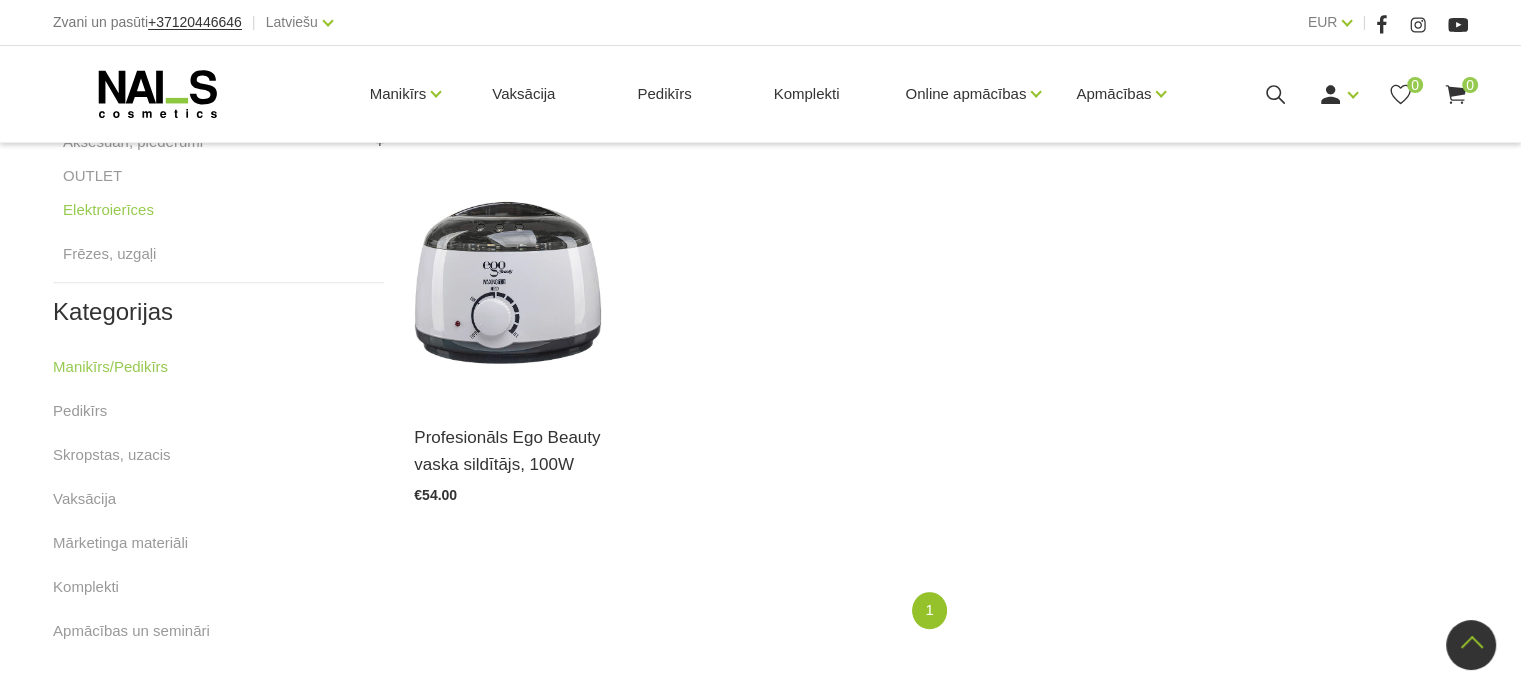 scroll, scrollTop: 900, scrollLeft: 0, axis: vertical 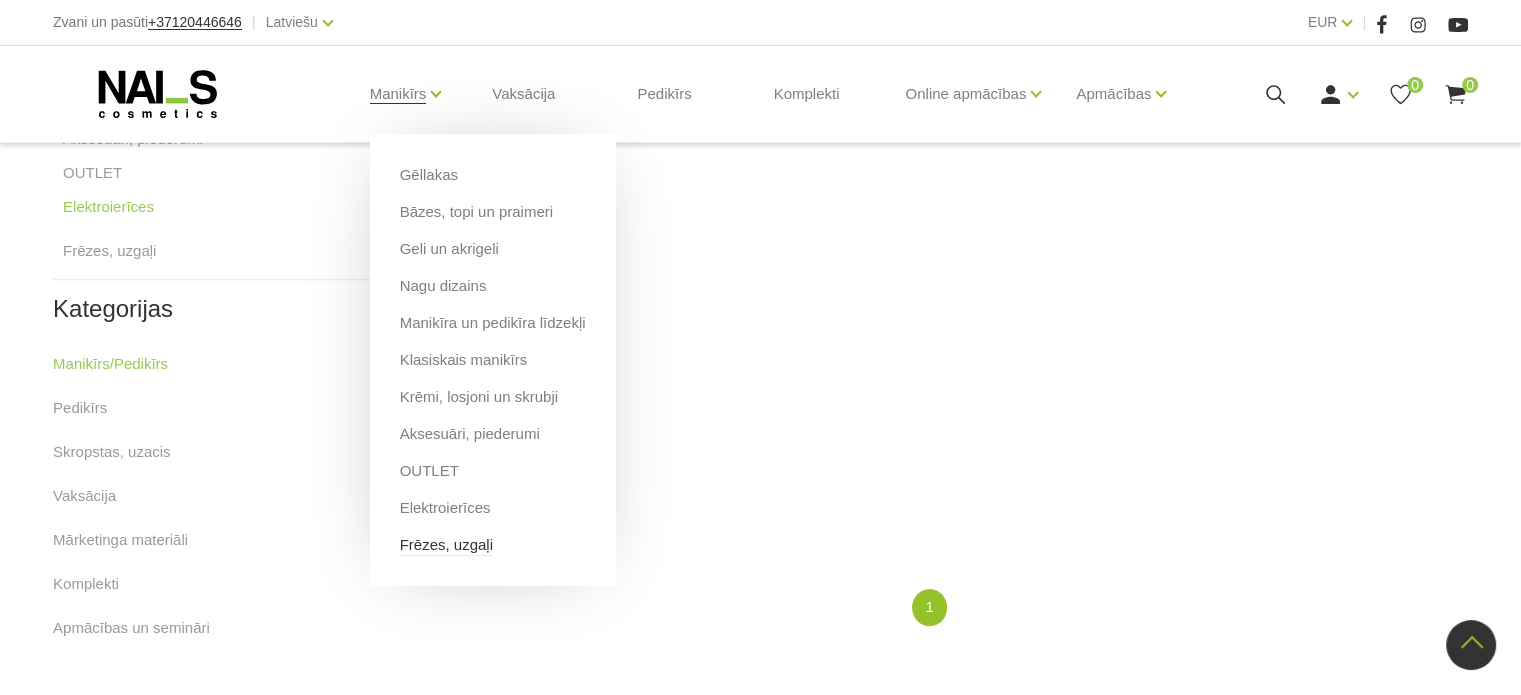 click on "Frēzes, uzgaļi" at bounding box center (446, 545) 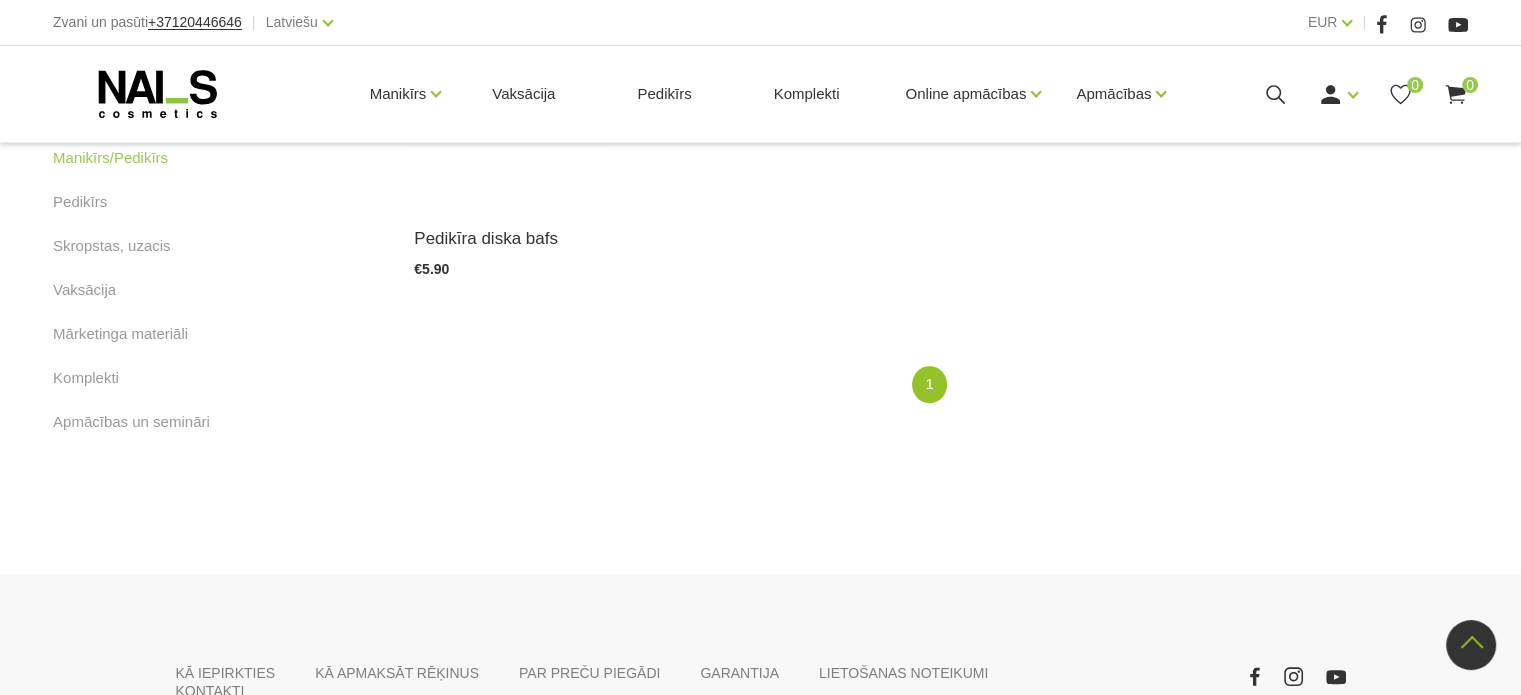 scroll, scrollTop: 1100, scrollLeft: 0, axis: vertical 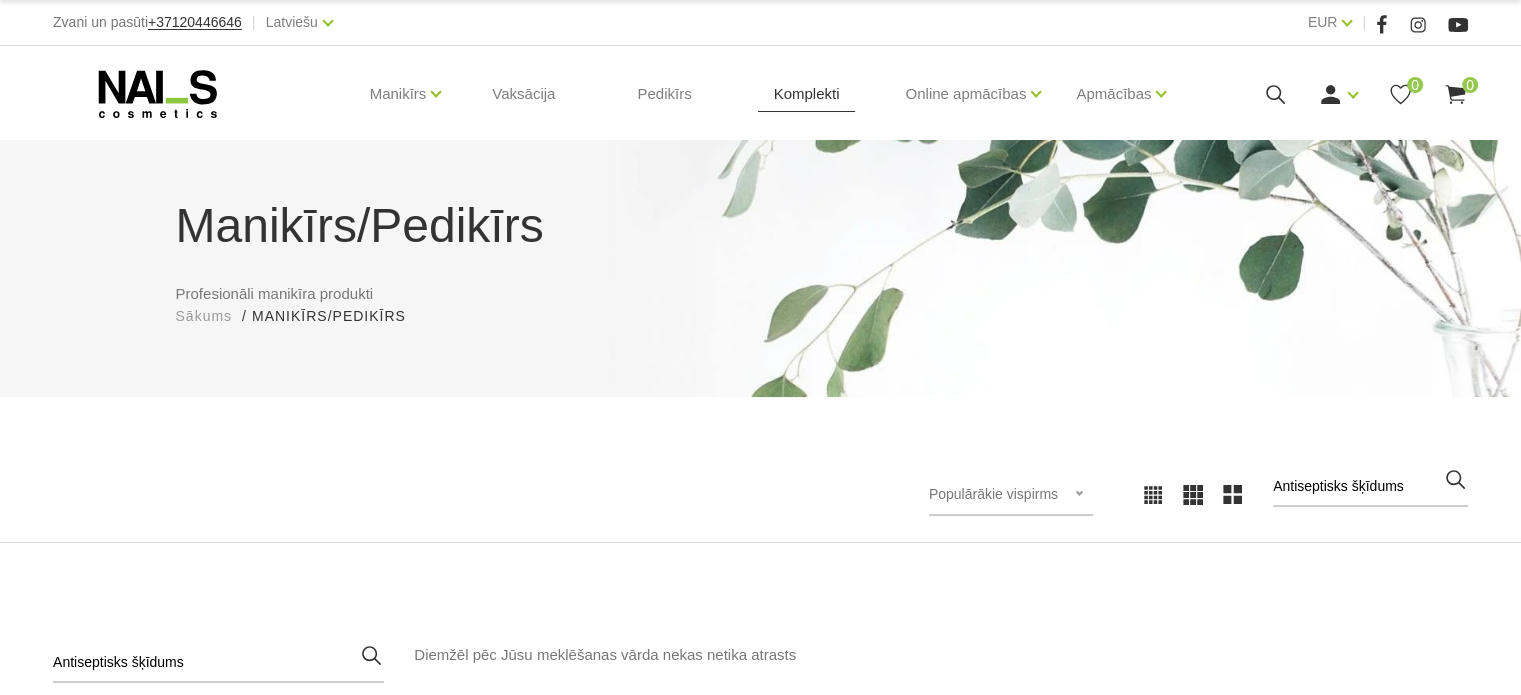 click on "Komplekti" at bounding box center [807, 94] 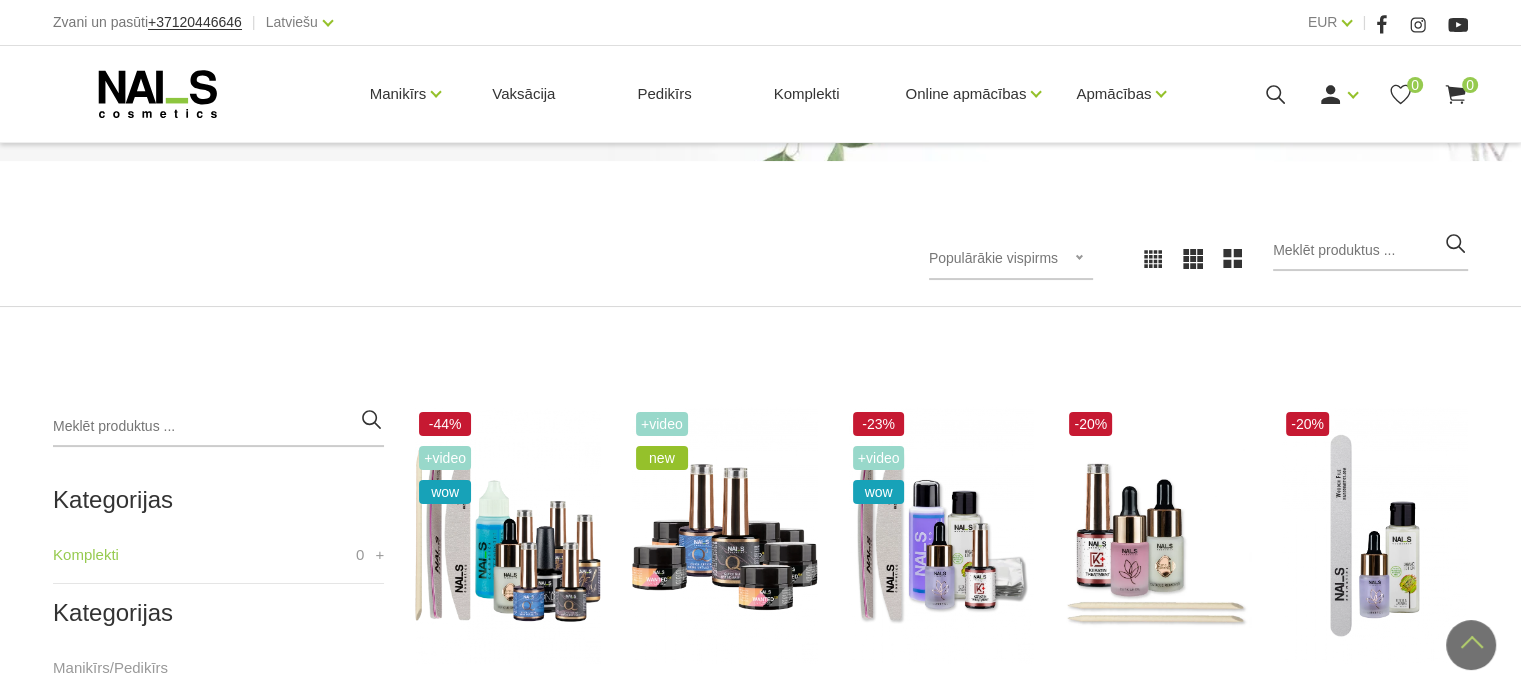 scroll, scrollTop: 200, scrollLeft: 0, axis: vertical 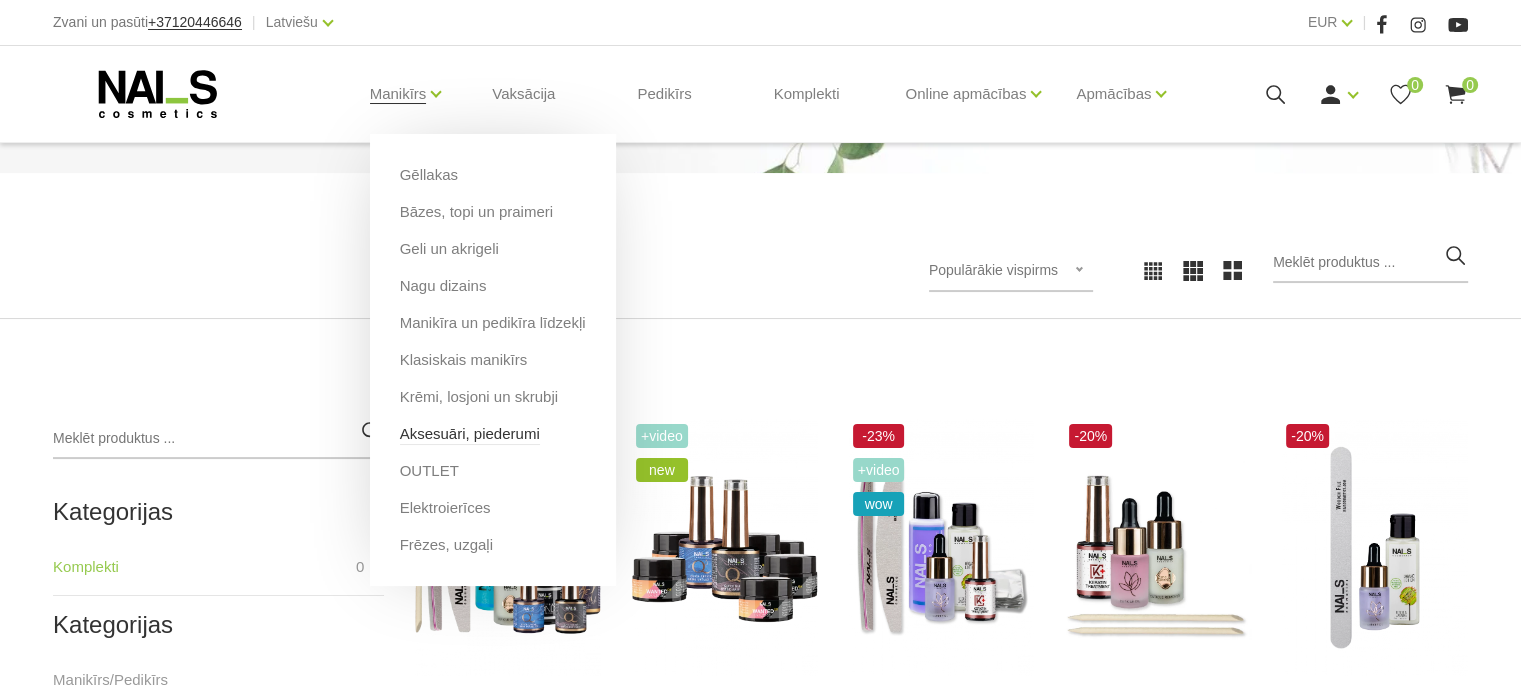 click on "Aksesuāri, piederumi" at bounding box center [470, 434] 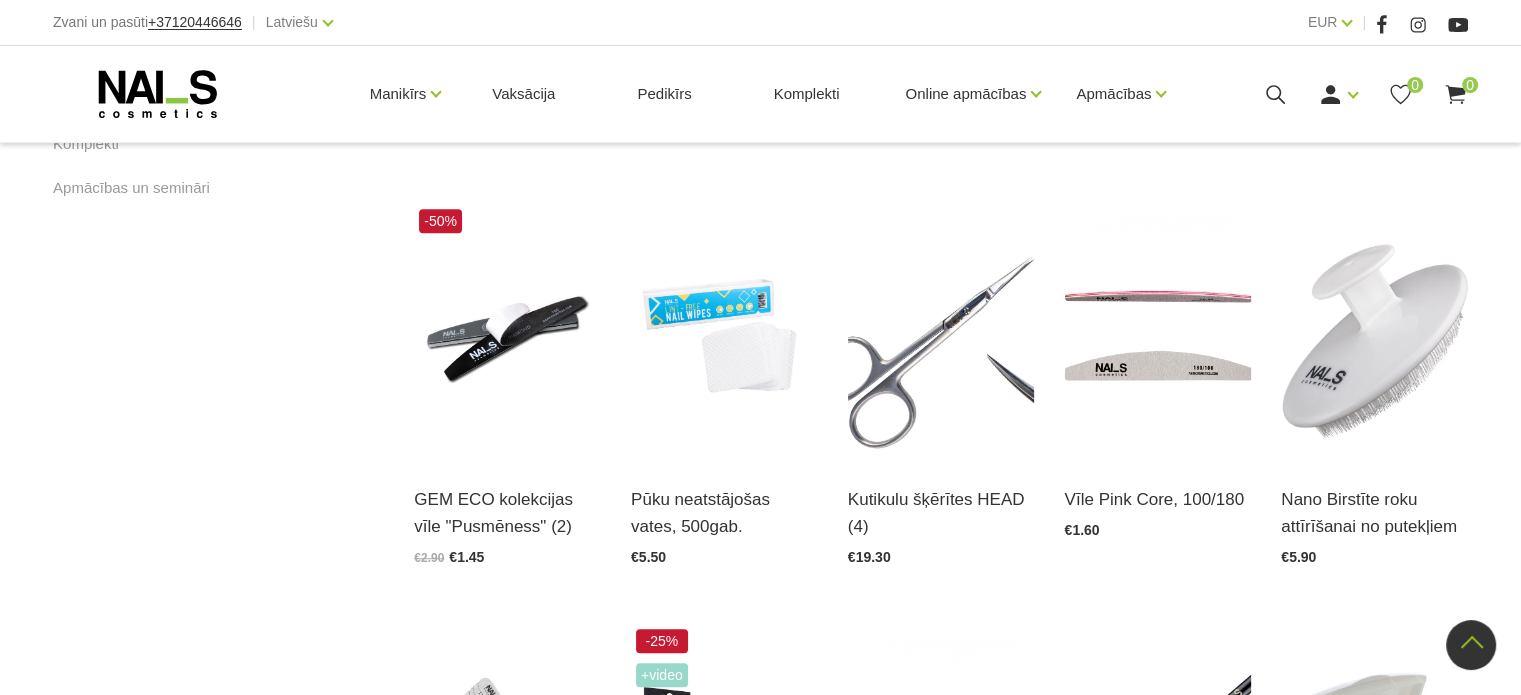 scroll, scrollTop: 1400, scrollLeft: 0, axis: vertical 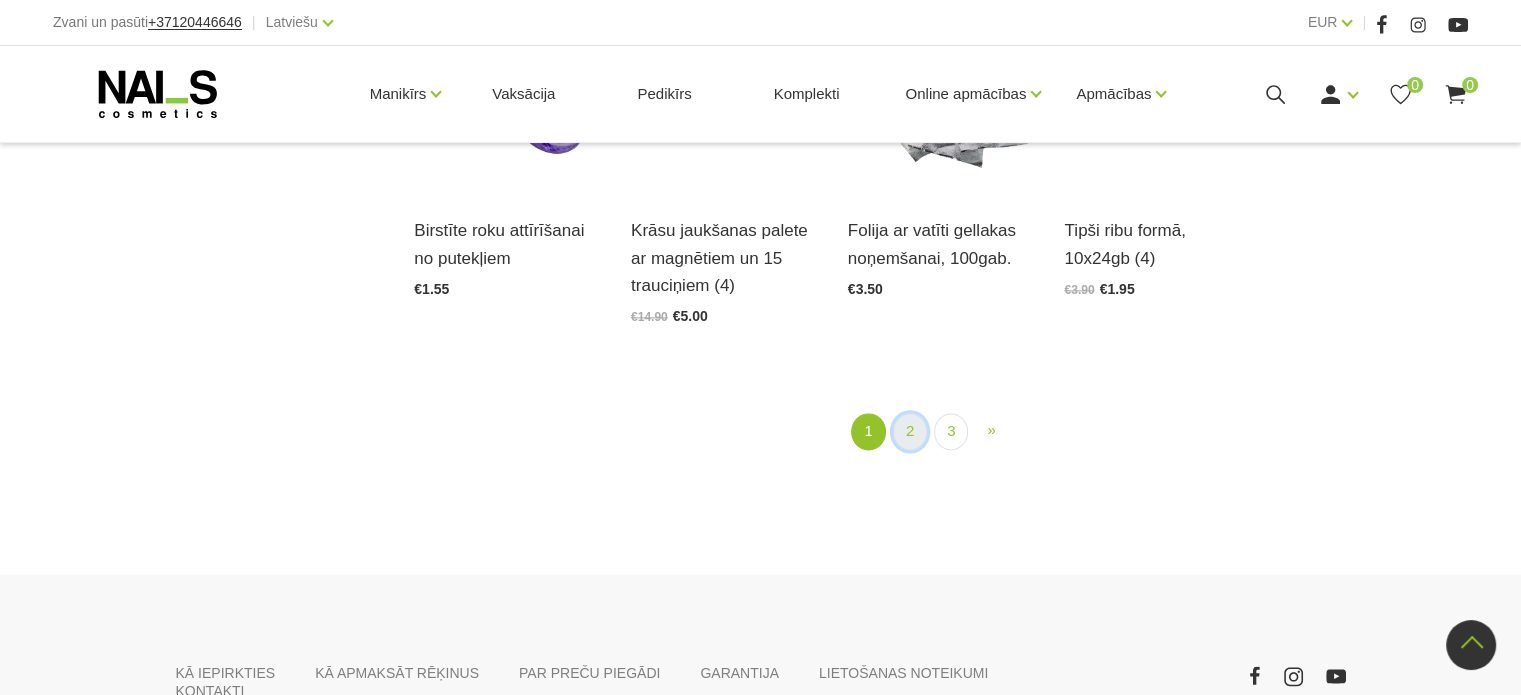 click on "2" at bounding box center (910, 431) 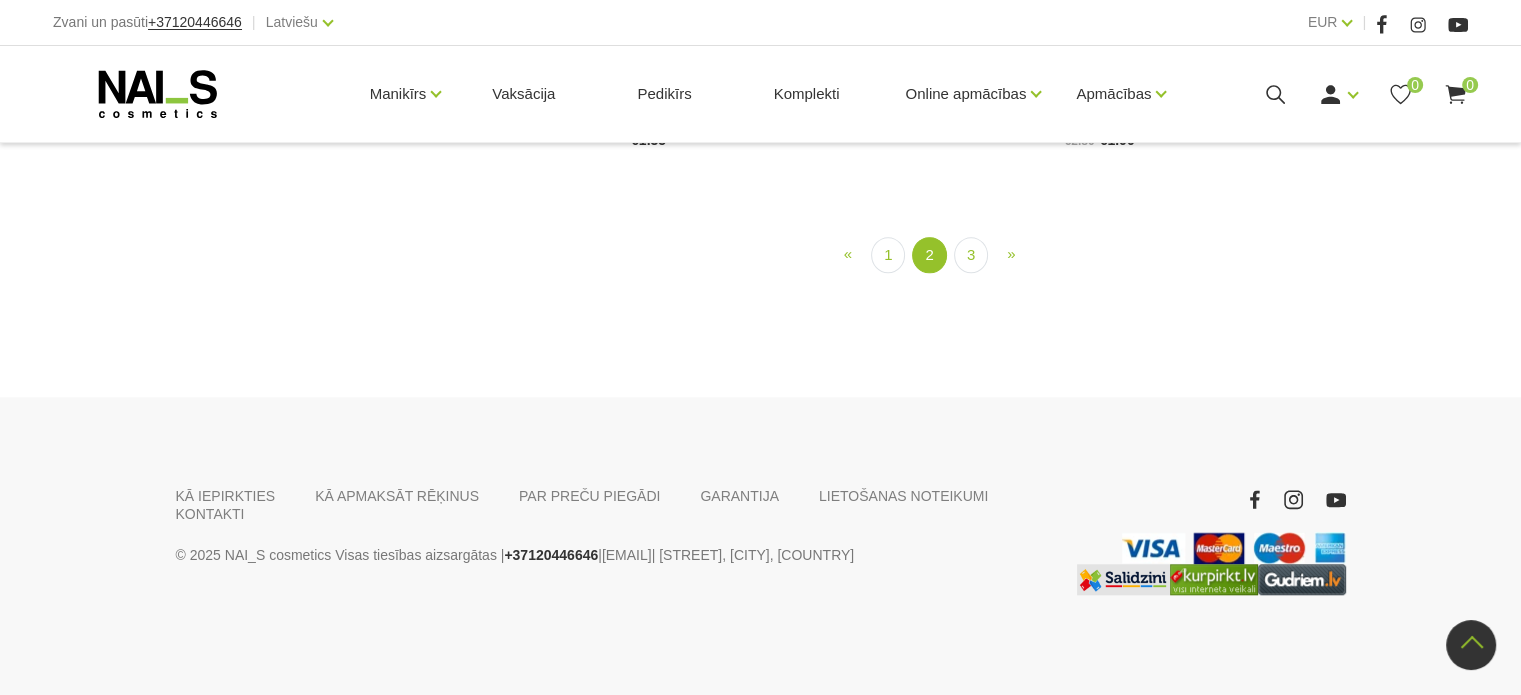 scroll, scrollTop: 2508, scrollLeft: 0, axis: vertical 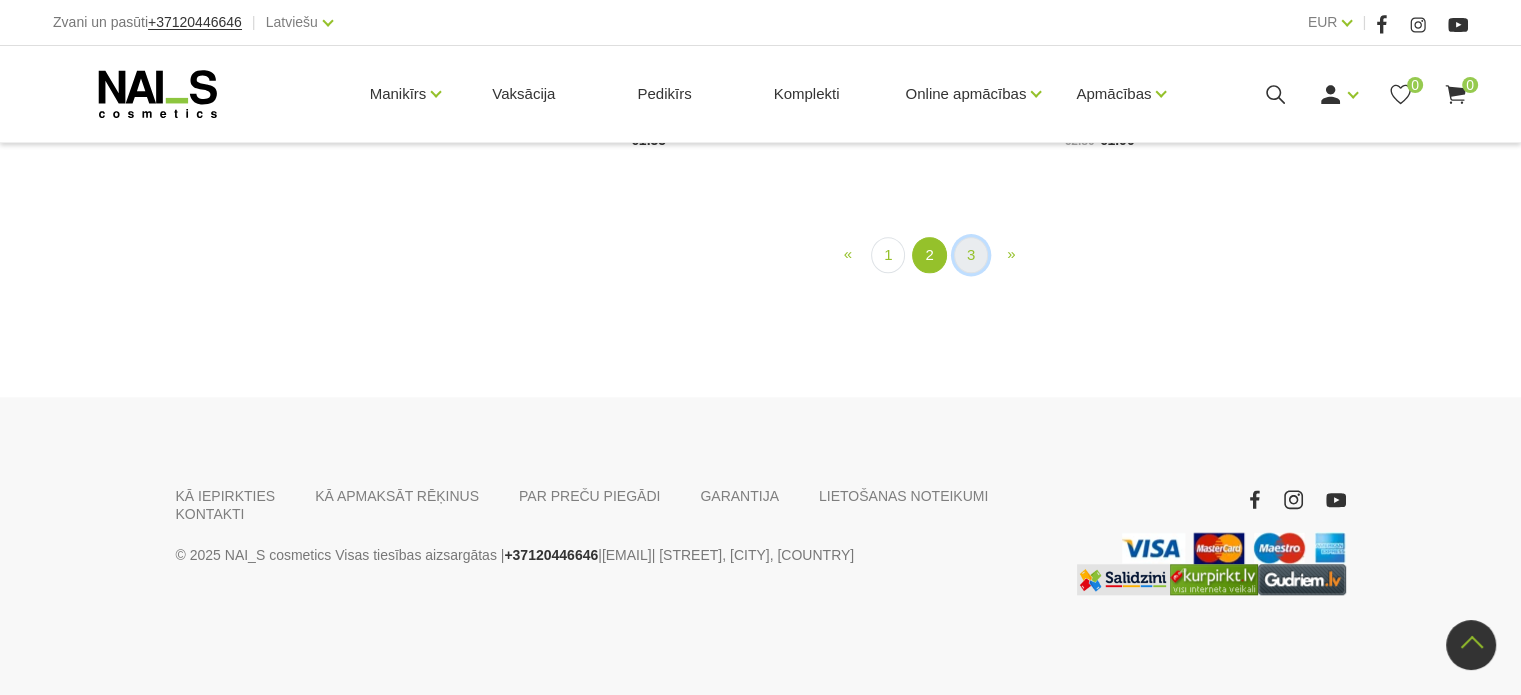 click on "3" at bounding box center (971, 255) 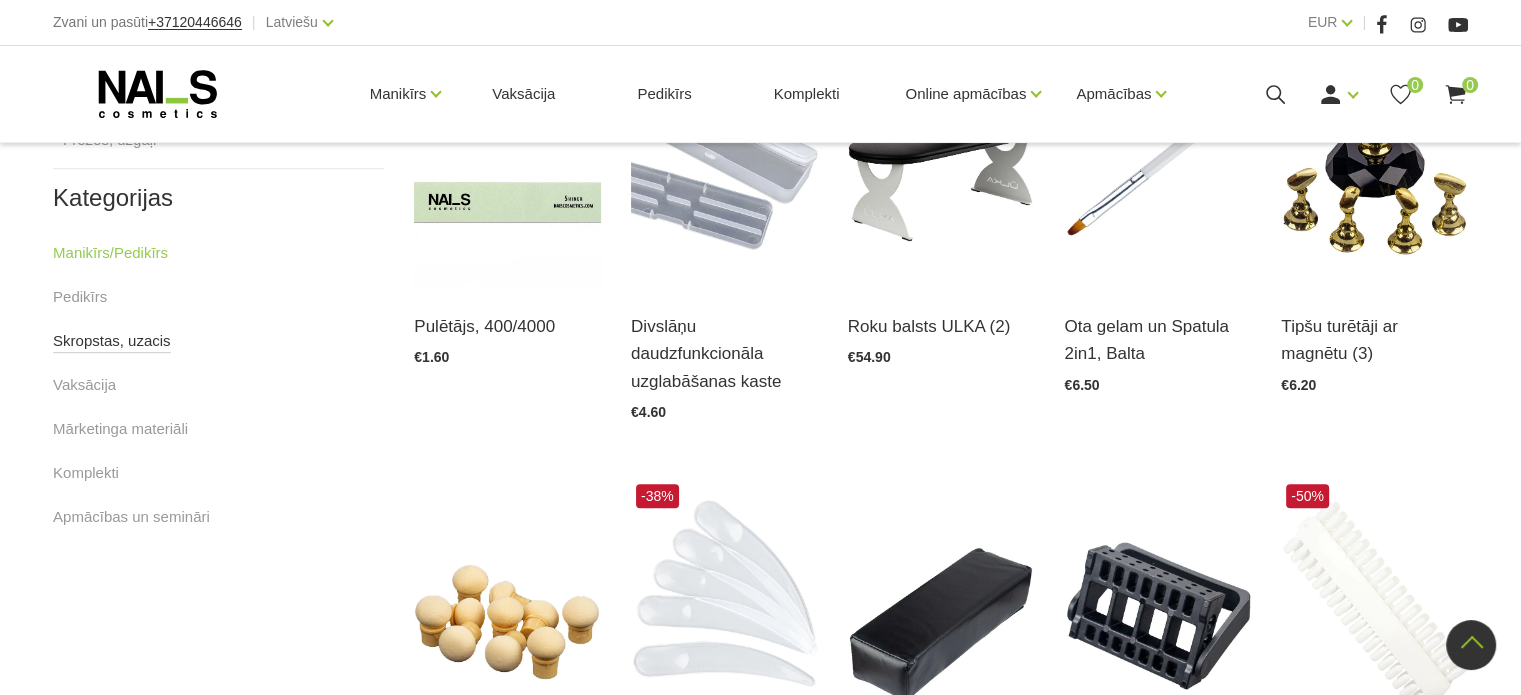 scroll, scrollTop: 1000, scrollLeft: 0, axis: vertical 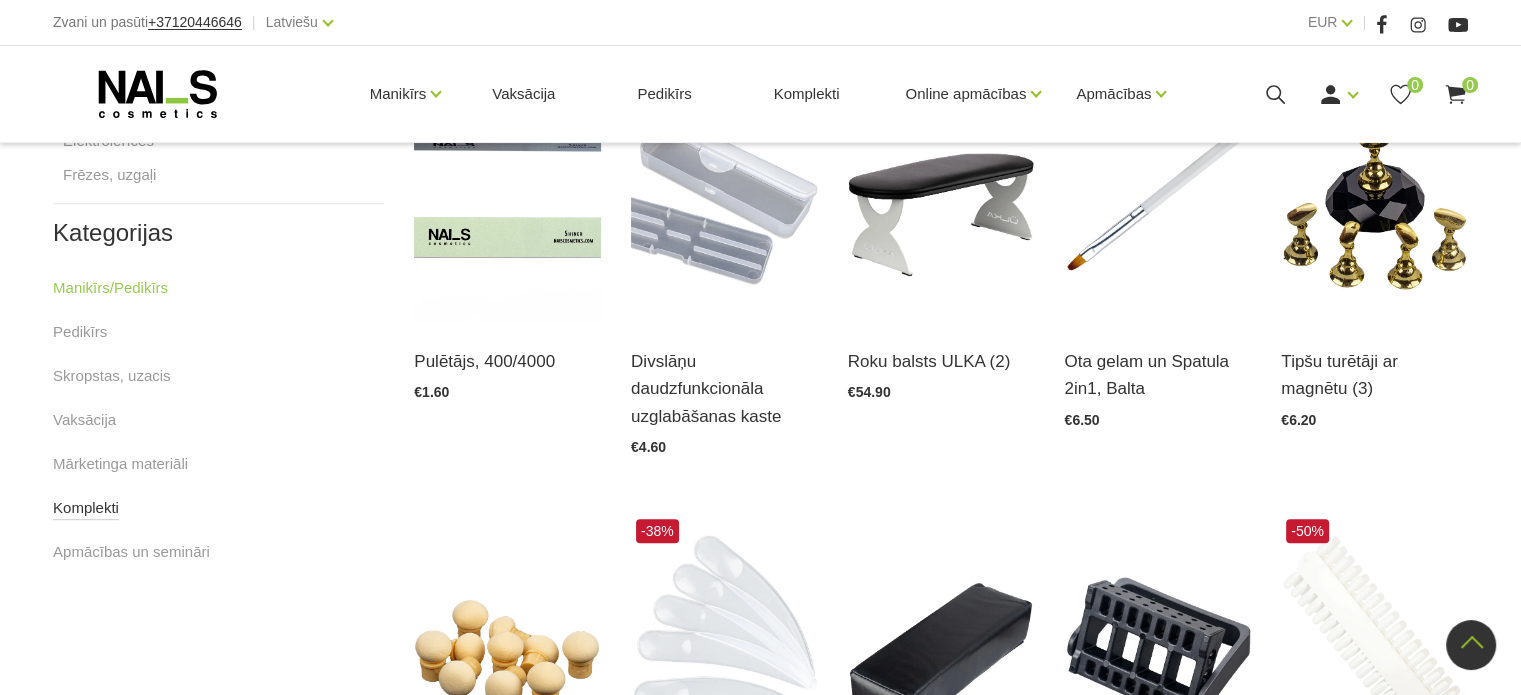 click on "Komplekti" at bounding box center (86, 508) 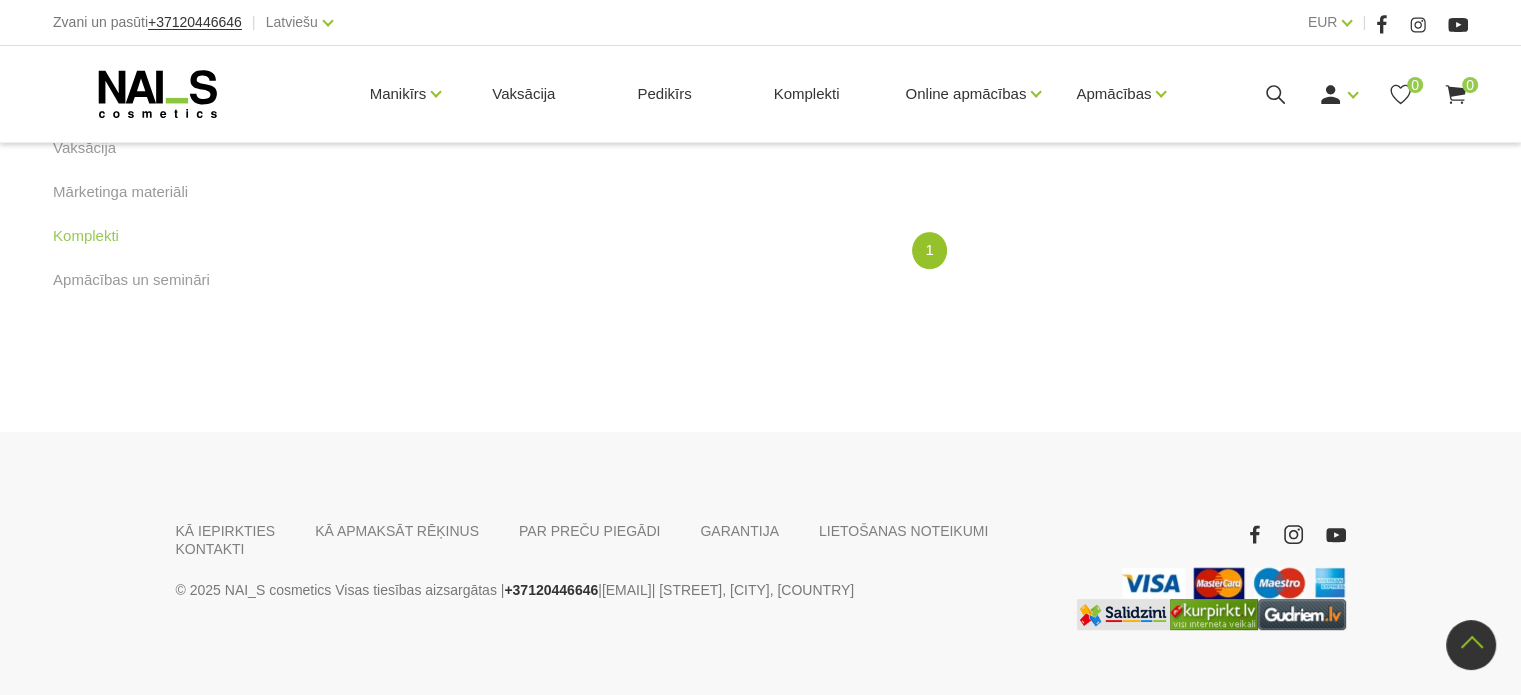 scroll, scrollTop: 898, scrollLeft: 0, axis: vertical 